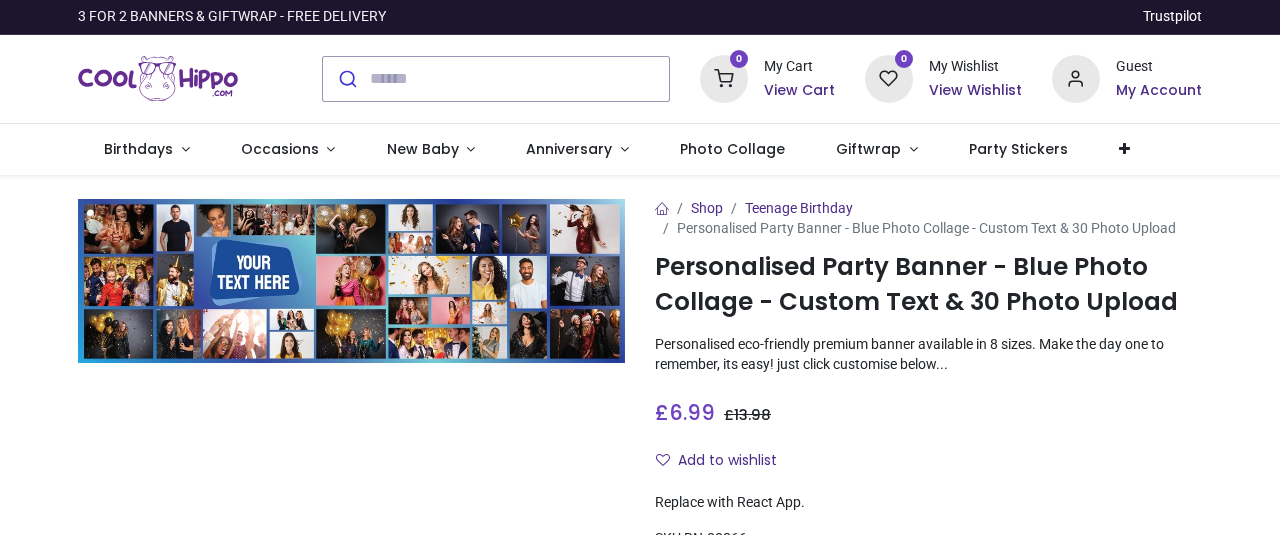 scroll, scrollTop: 0, scrollLeft: 0, axis: both 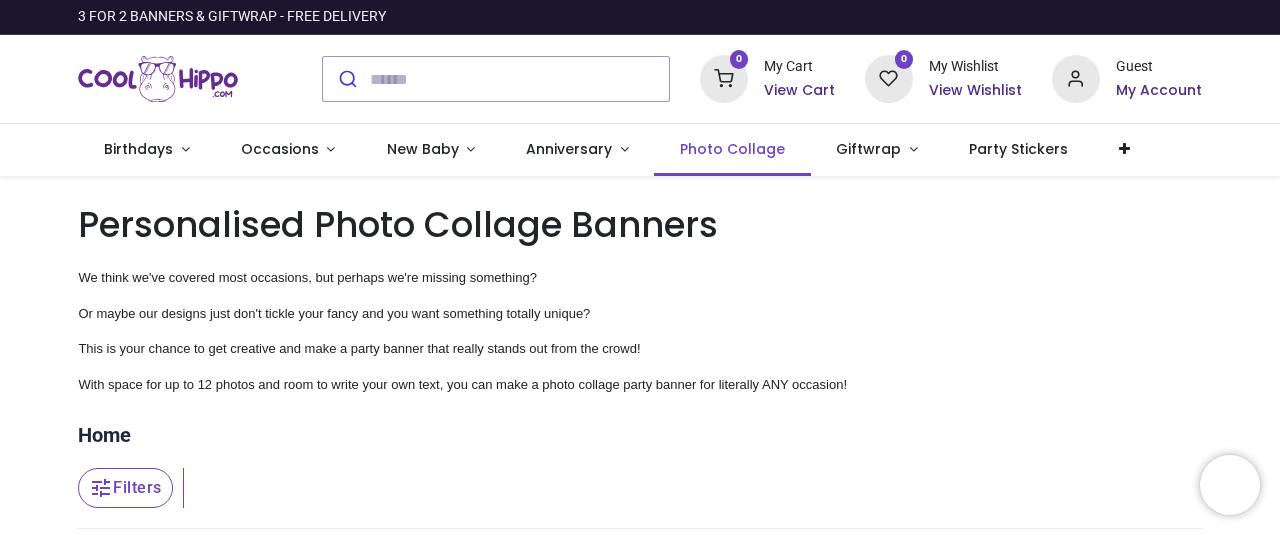 click on "Photo Collage" at bounding box center (732, 149) 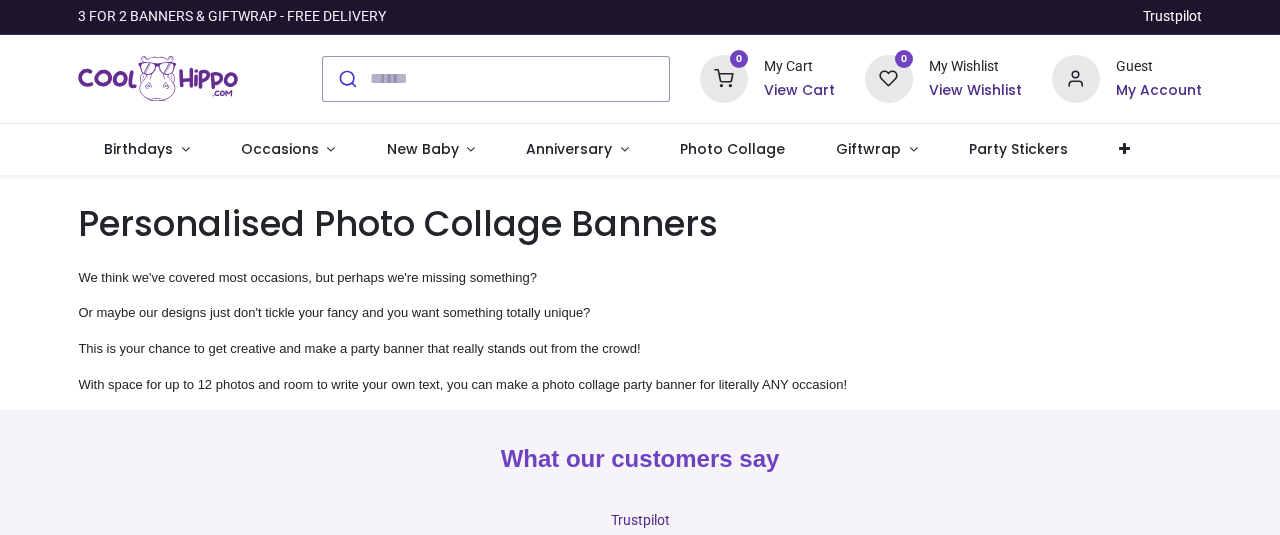 scroll, scrollTop: 0, scrollLeft: 0, axis: both 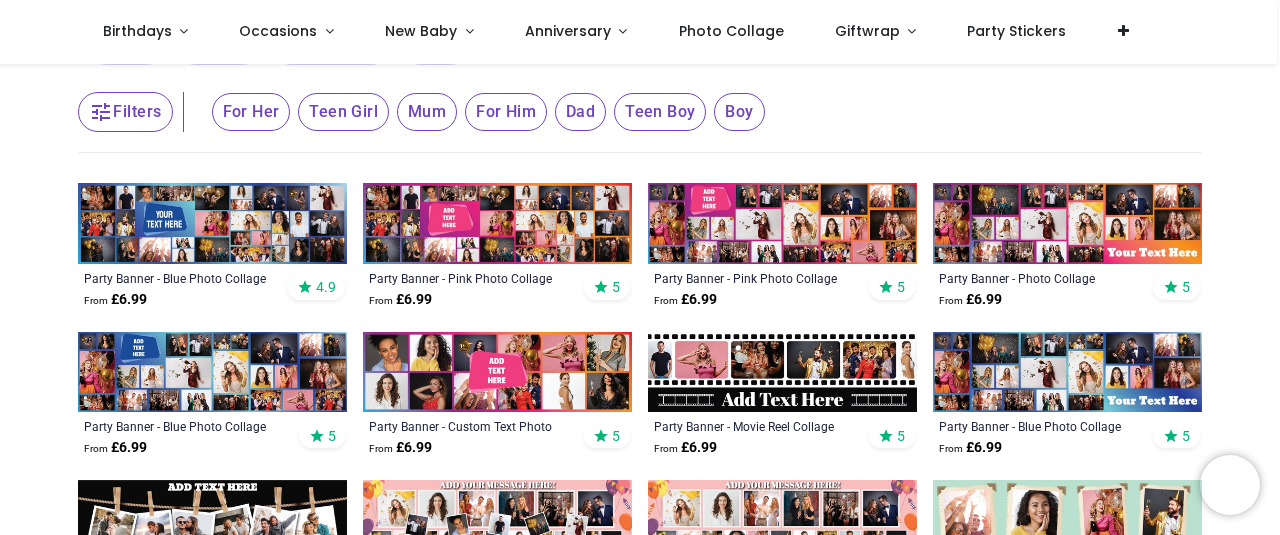 click at bounding box center [212, 223] 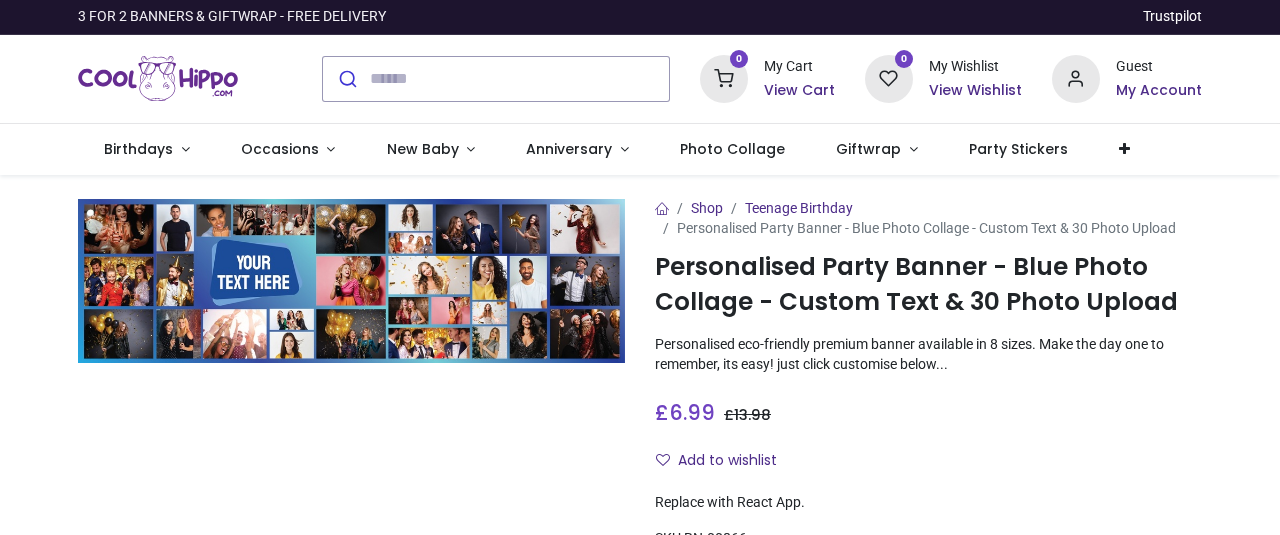 scroll, scrollTop: 0, scrollLeft: 0, axis: both 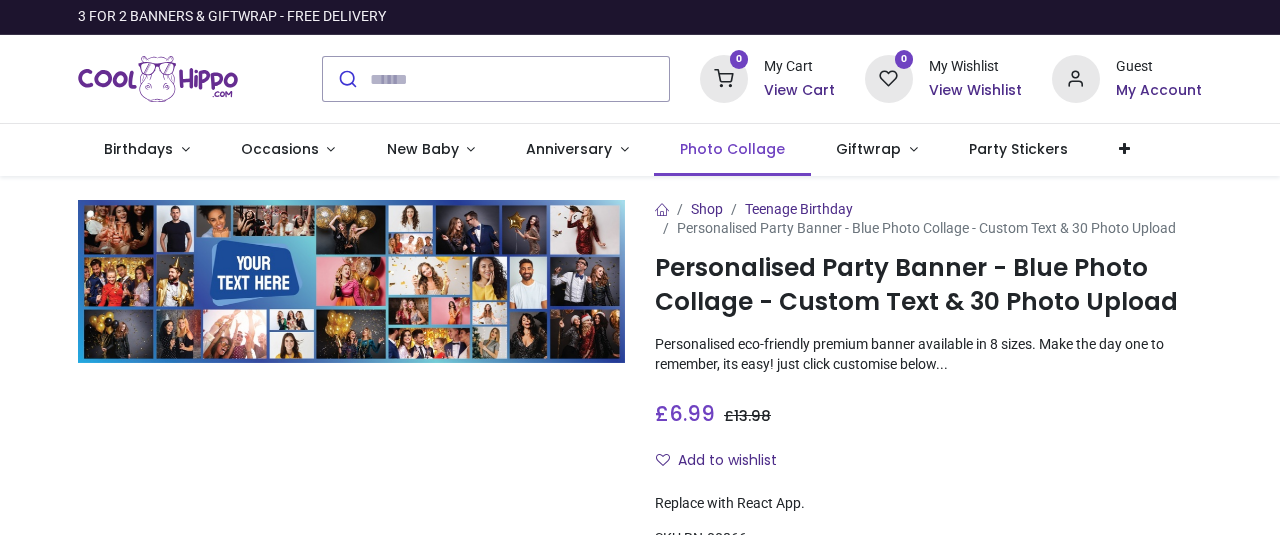 click on "Photo Collage" at bounding box center [732, 149] 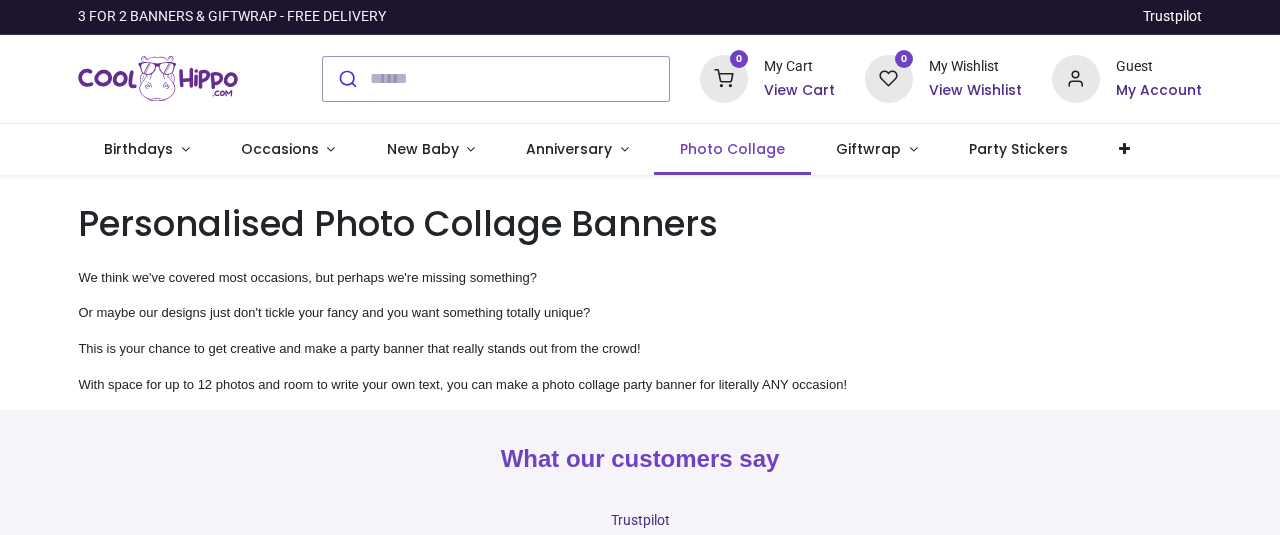 scroll, scrollTop: 0, scrollLeft: 0, axis: both 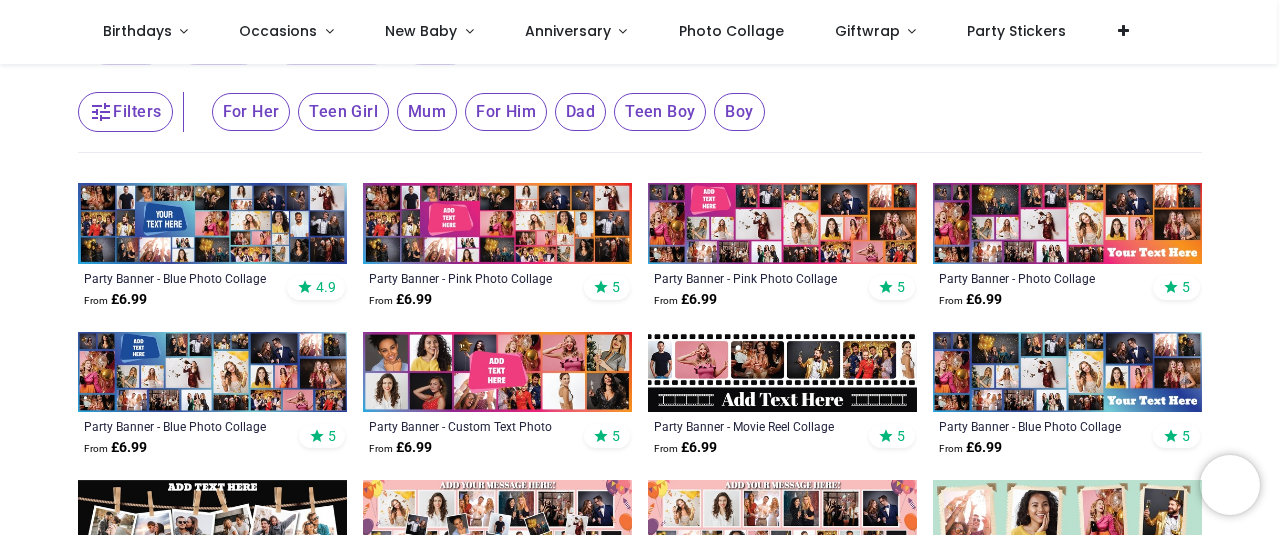 click at bounding box center [212, 223] 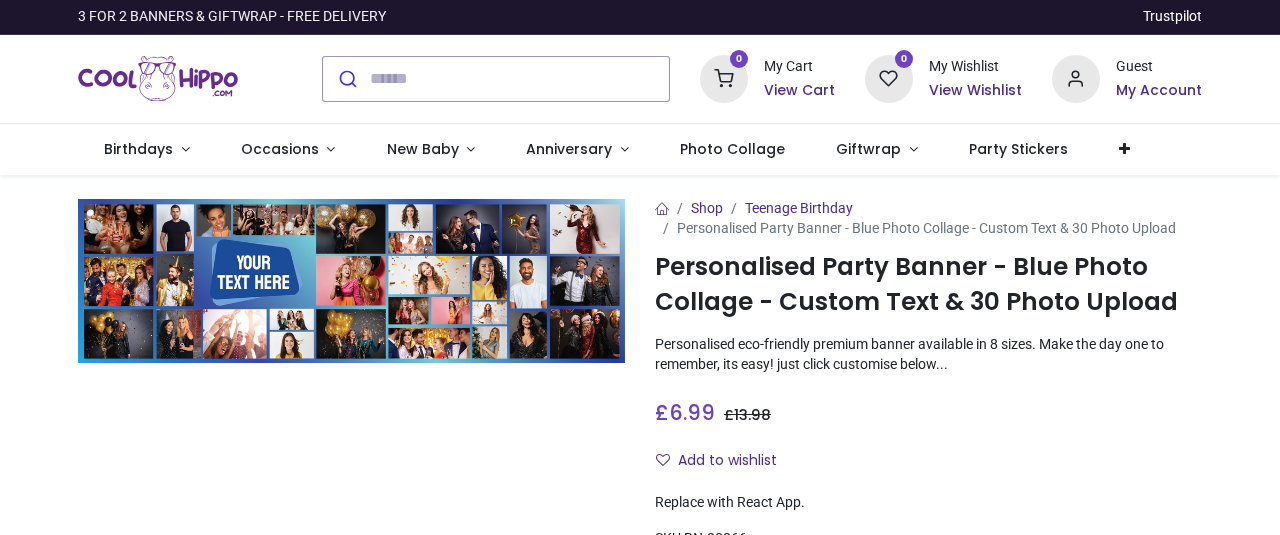 scroll, scrollTop: 0, scrollLeft: 0, axis: both 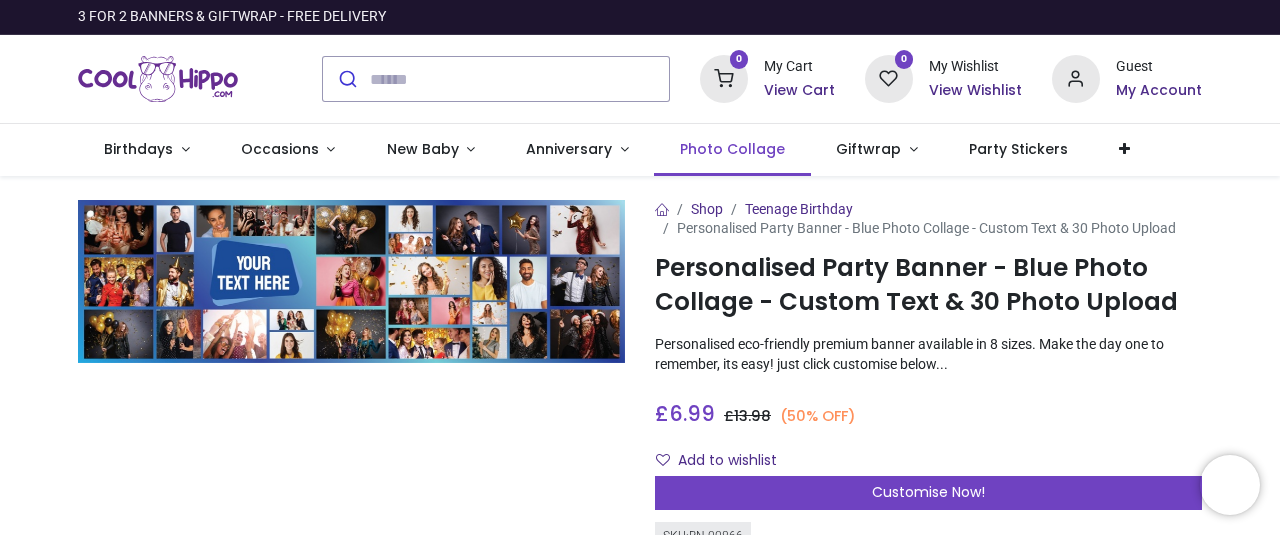 click on "Photo Collage" at bounding box center [732, 149] 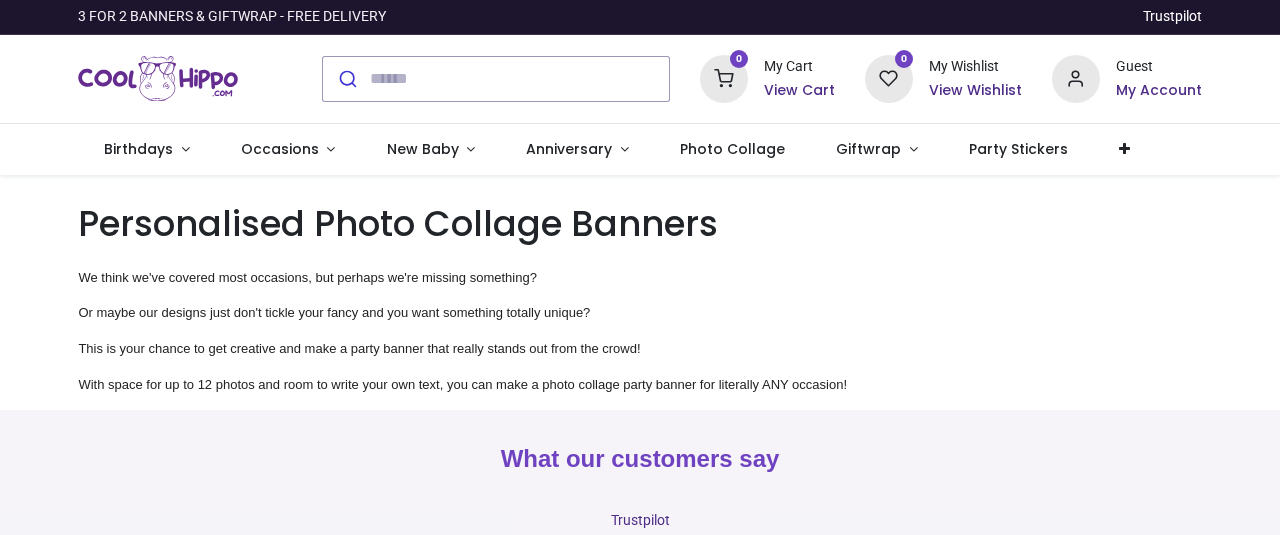 scroll, scrollTop: 0, scrollLeft: 0, axis: both 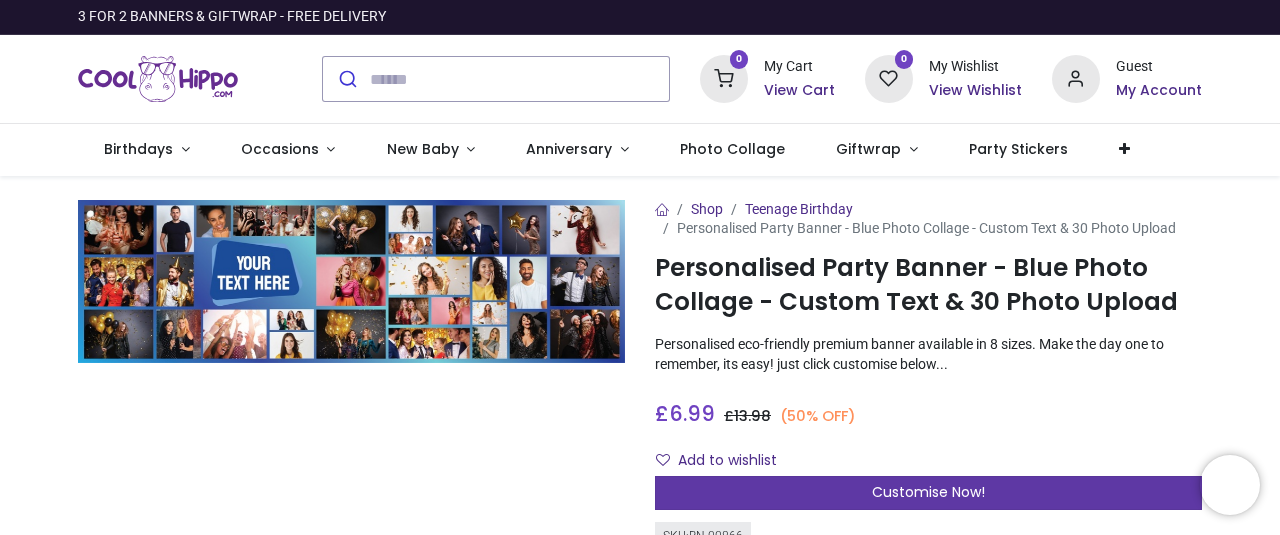click on "Customise Now!" at bounding box center [928, 492] 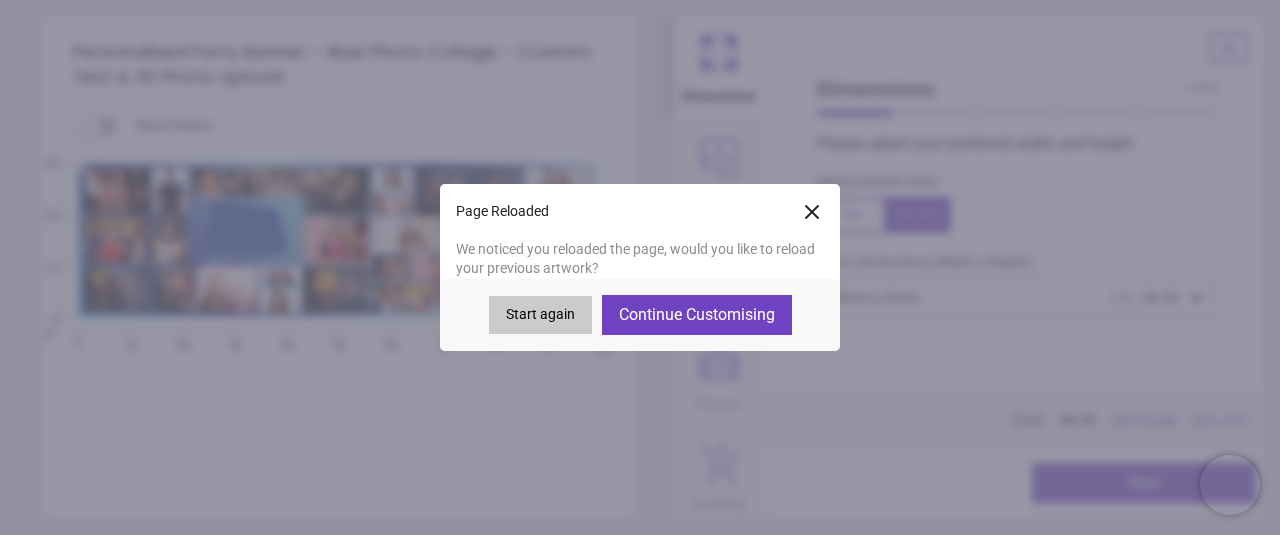 click on "Continue Customising" at bounding box center [697, 315] 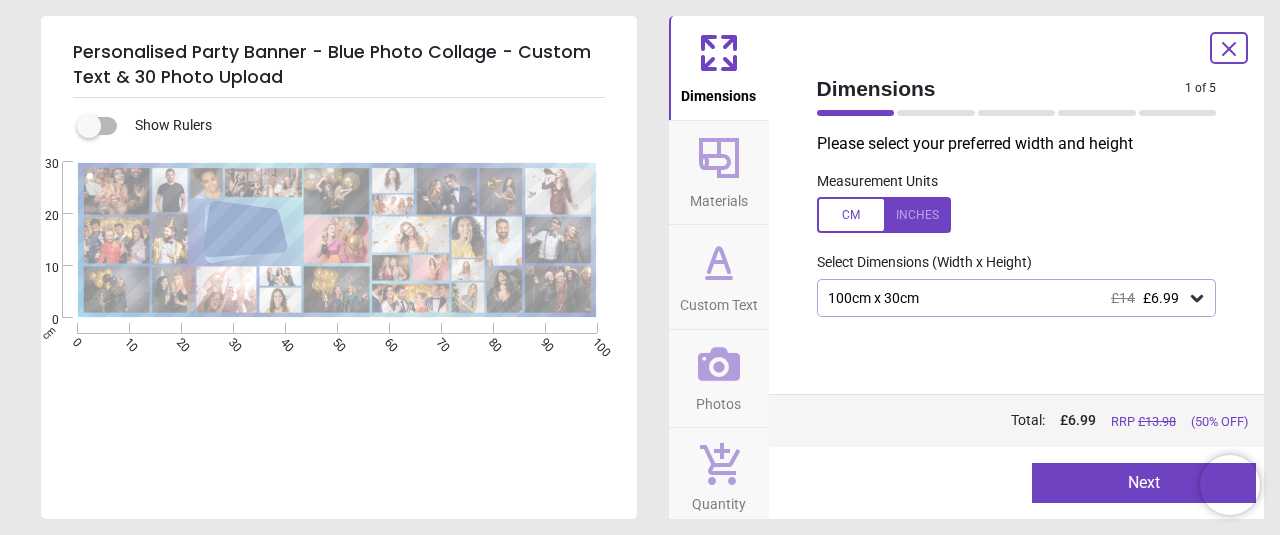 click at bounding box center [884, 215] 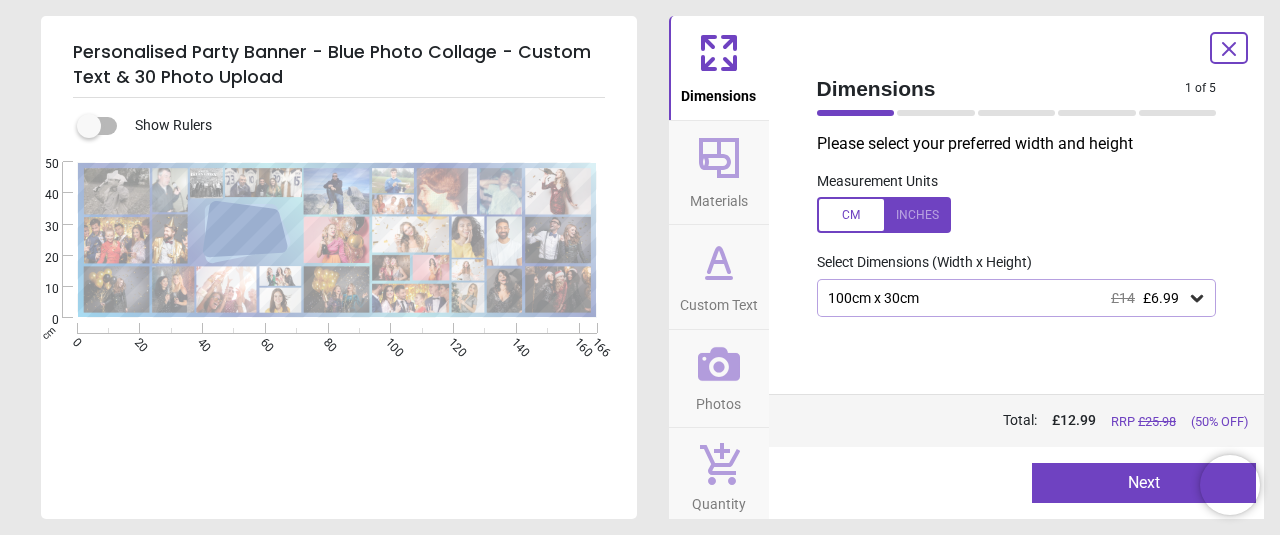type on "**********" 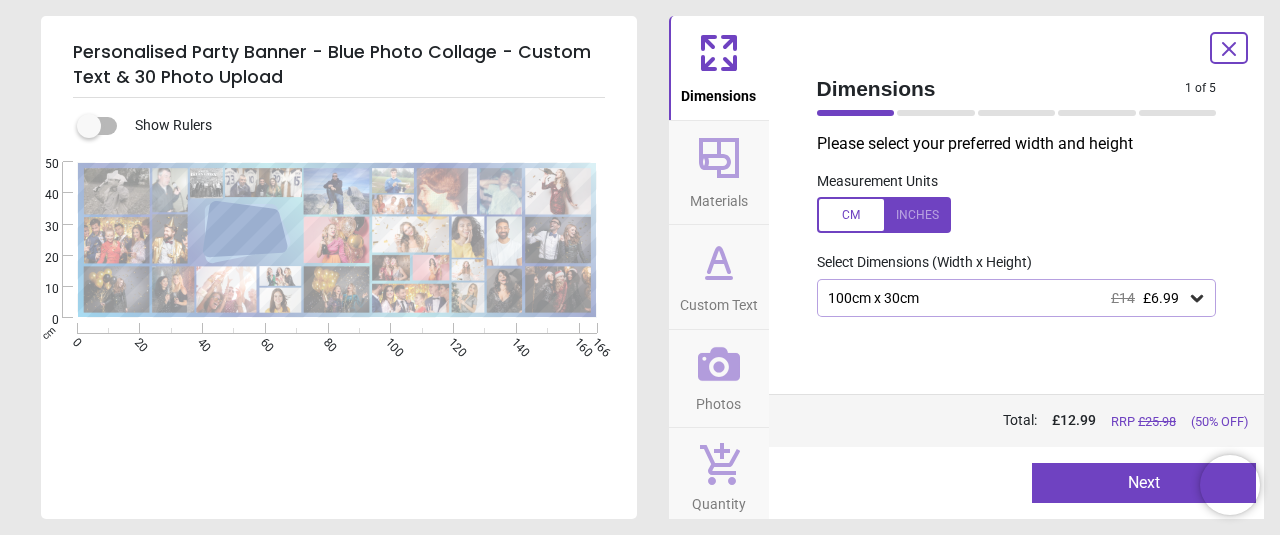 click at bounding box center [884, 215] 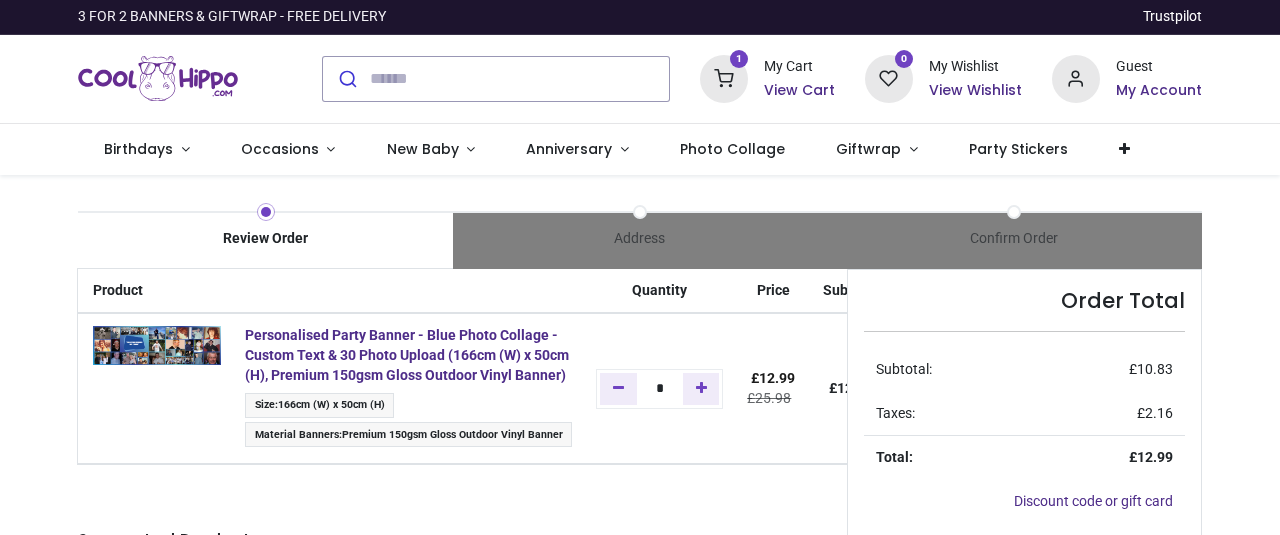 scroll, scrollTop: 0, scrollLeft: 0, axis: both 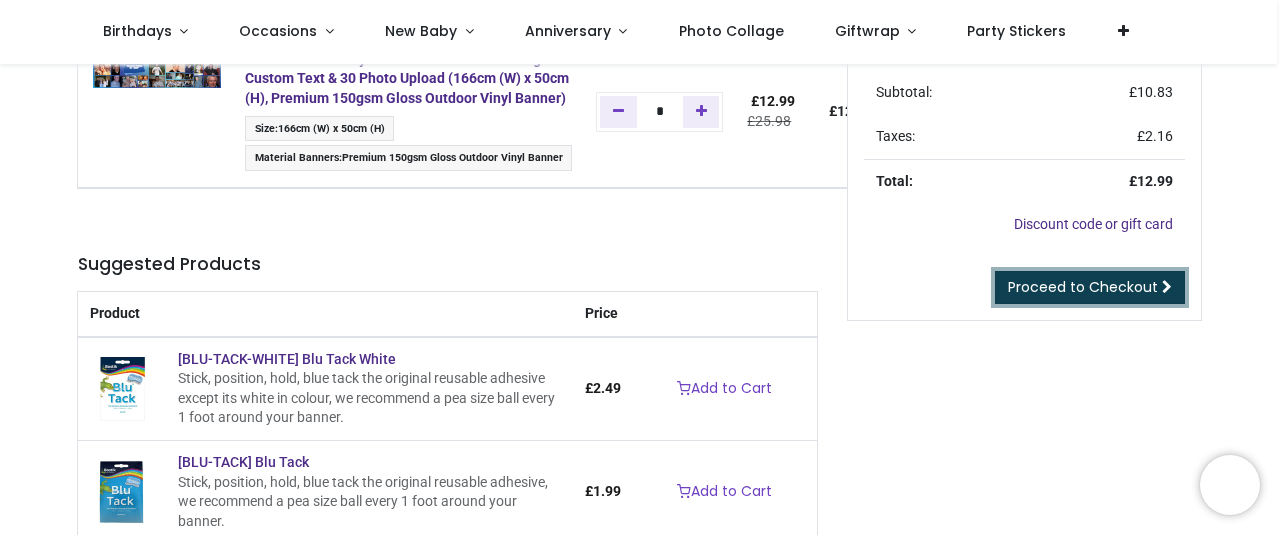 click on "Proceed to Checkout" at bounding box center [1083, 287] 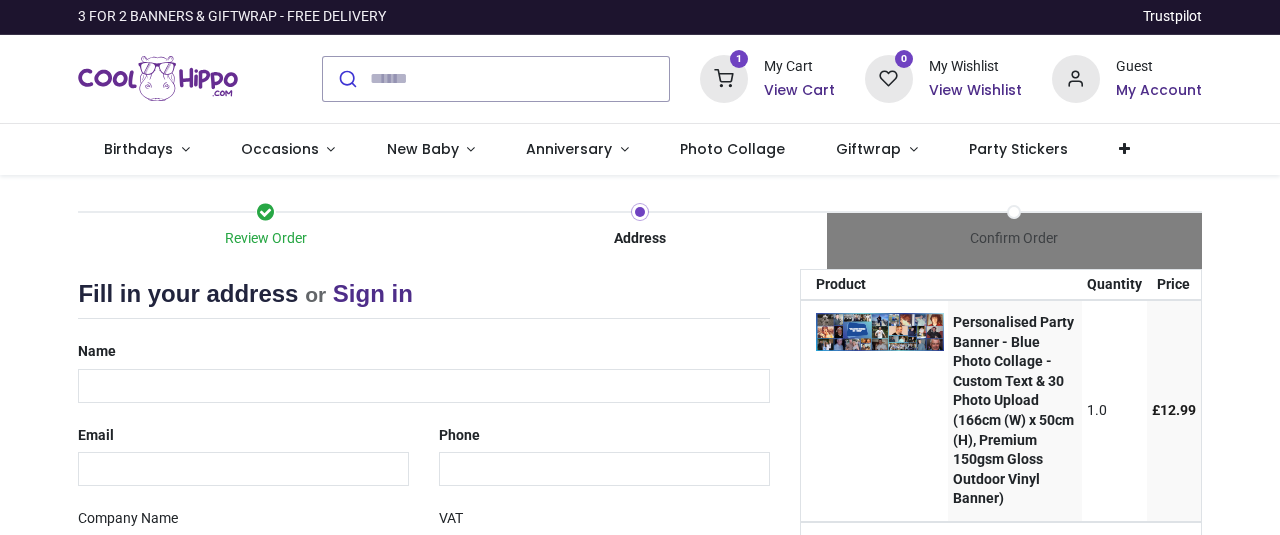 scroll, scrollTop: 0, scrollLeft: 0, axis: both 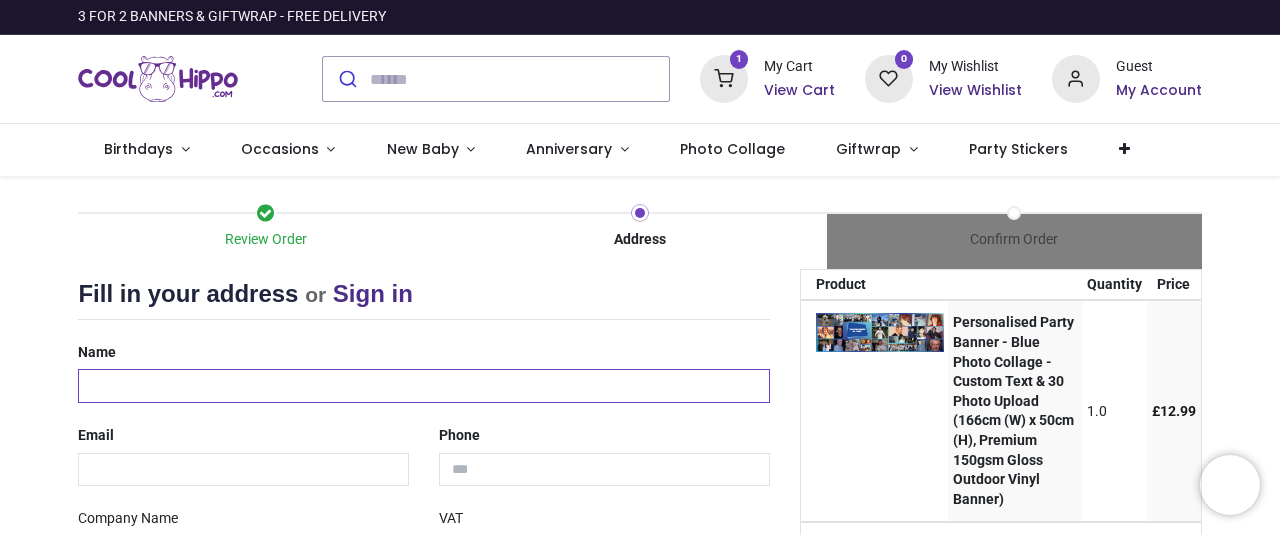 click at bounding box center [423, 386] 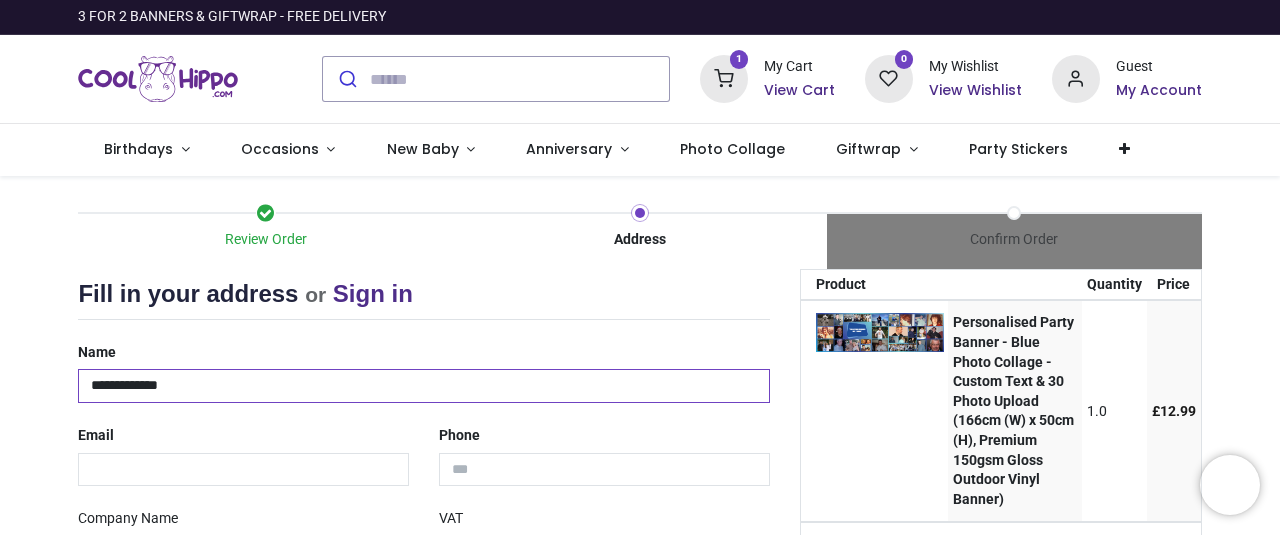 type on "**********" 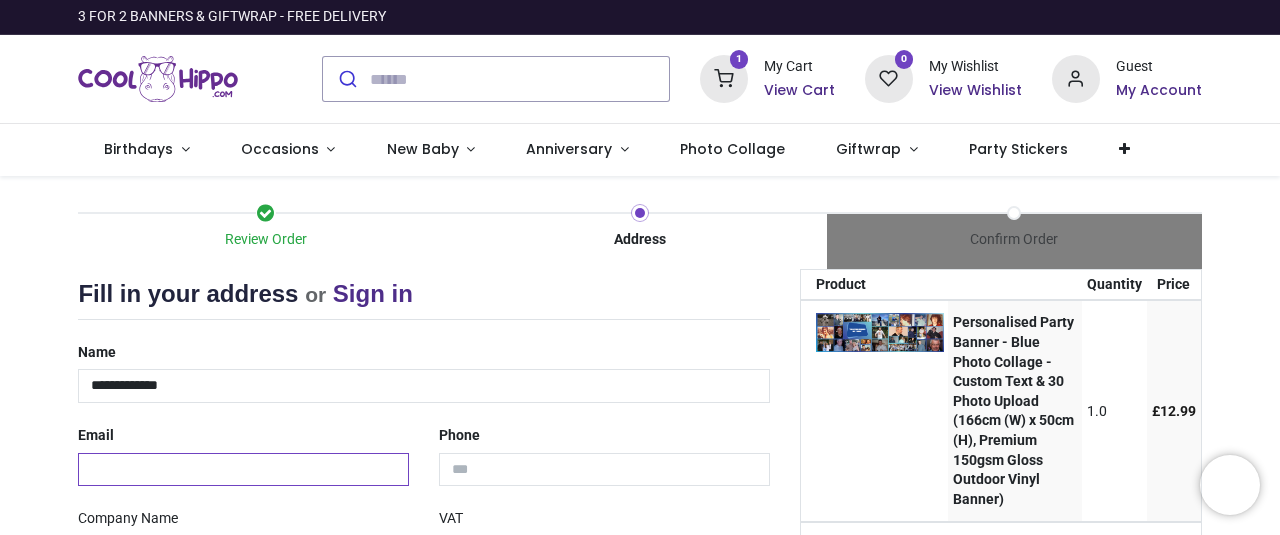 click at bounding box center (243, 470) 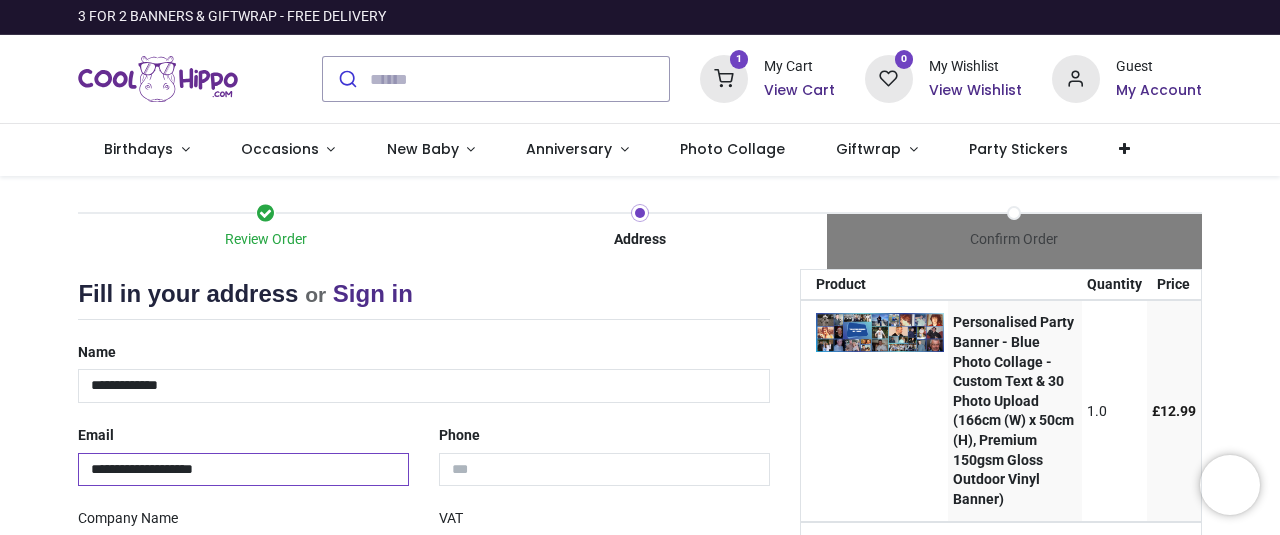 scroll, scrollTop: 166, scrollLeft: 0, axis: vertical 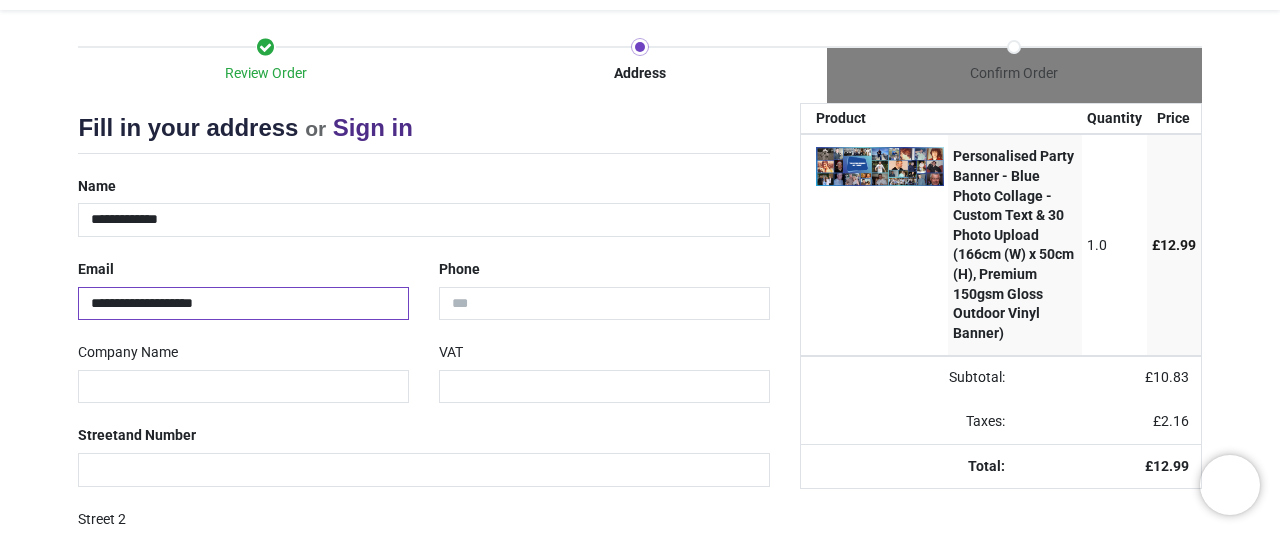 type on "**********" 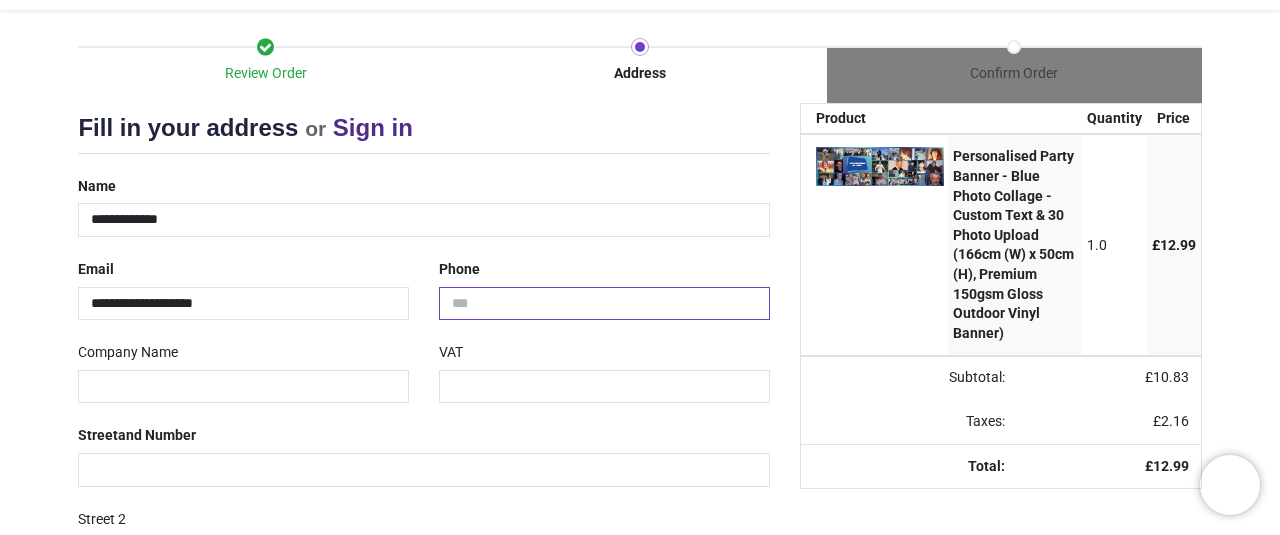 click at bounding box center [604, 304] 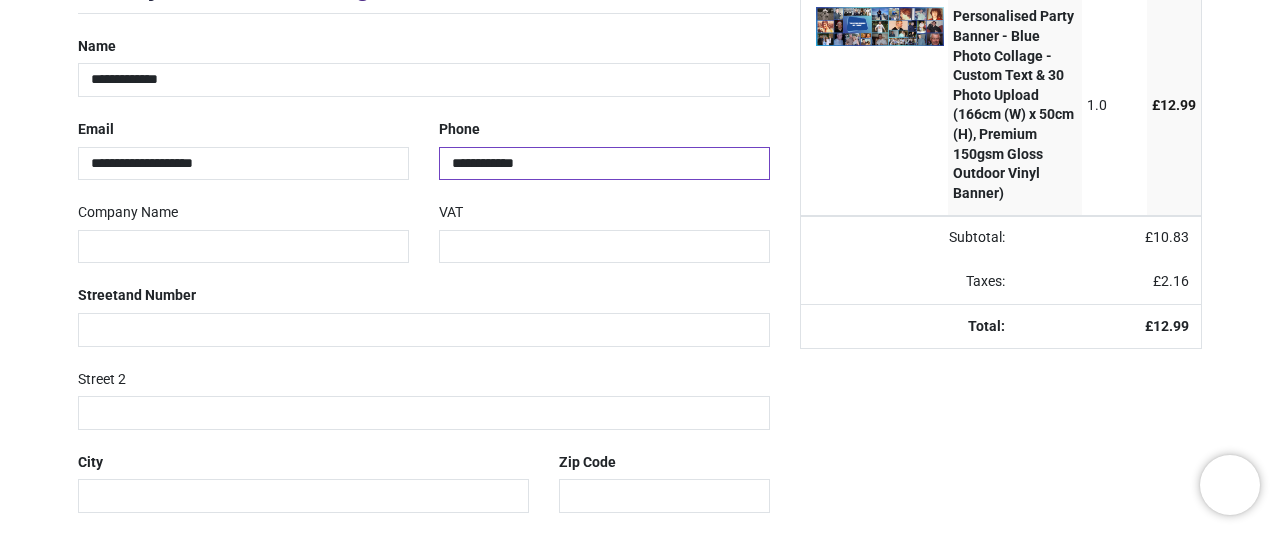scroll, scrollTop: 333, scrollLeft: 0, axis: vertical 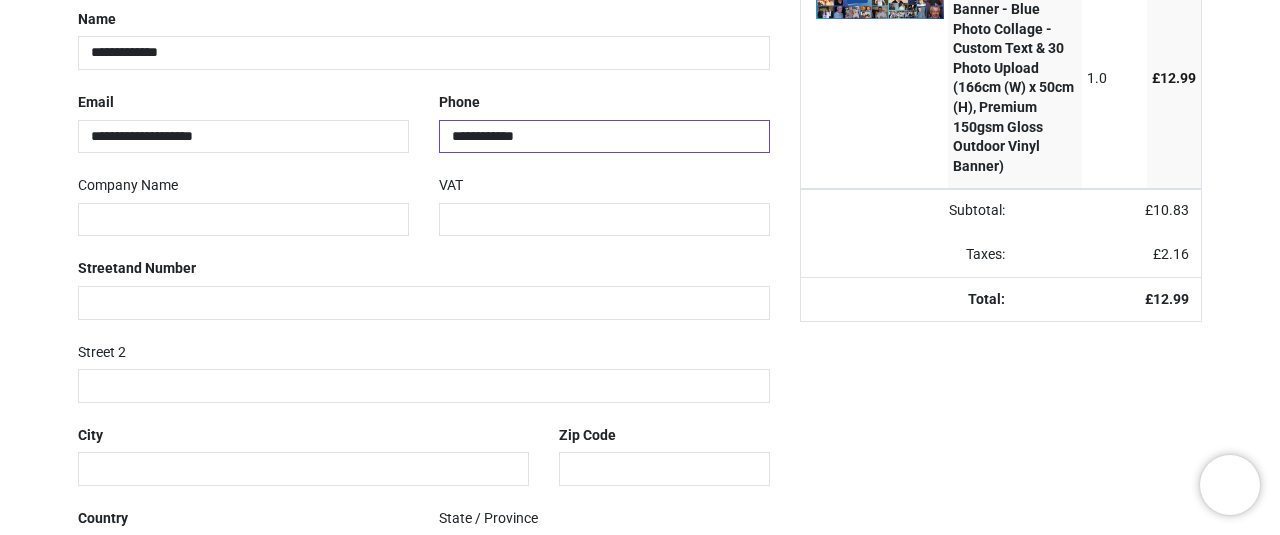 type on "**********" 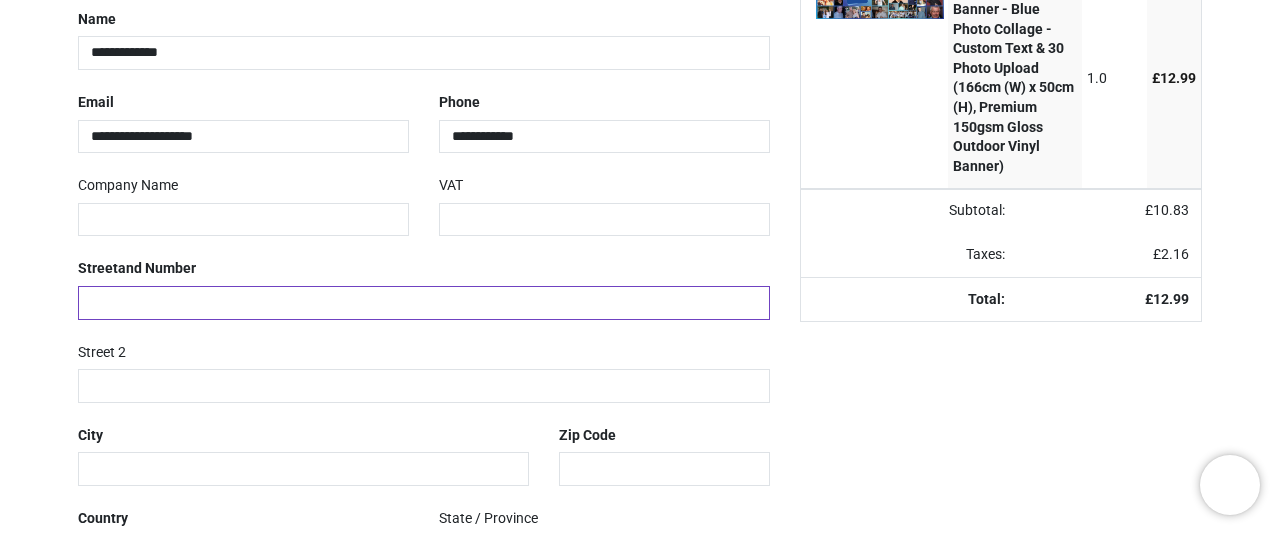 click at bounding box center [423, 303] 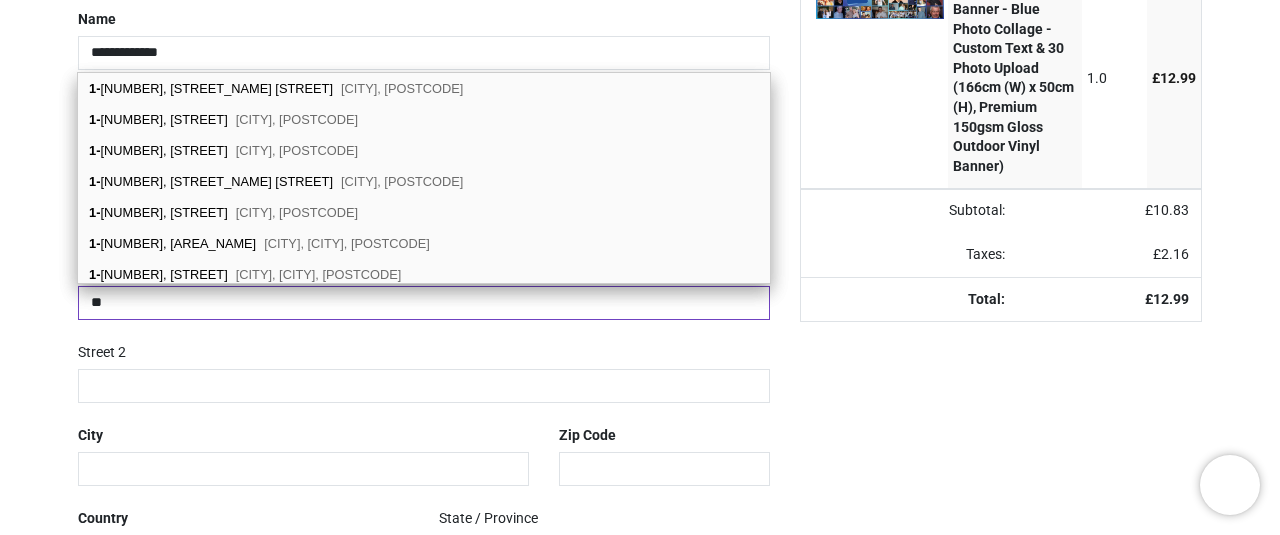 type on "**" 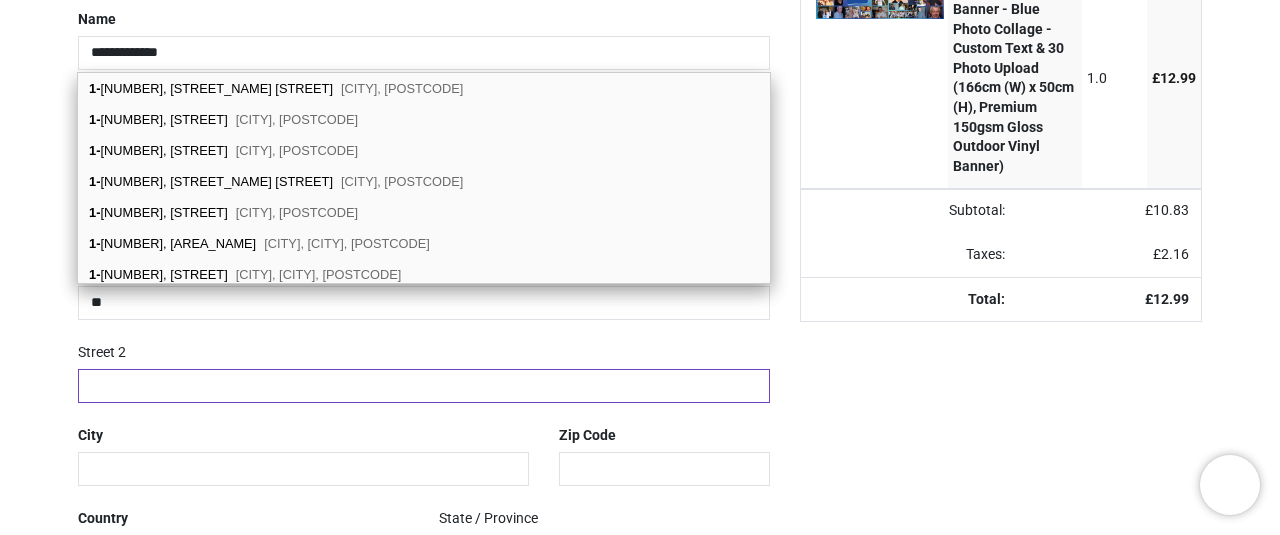 click at bounding box center [423, 386] 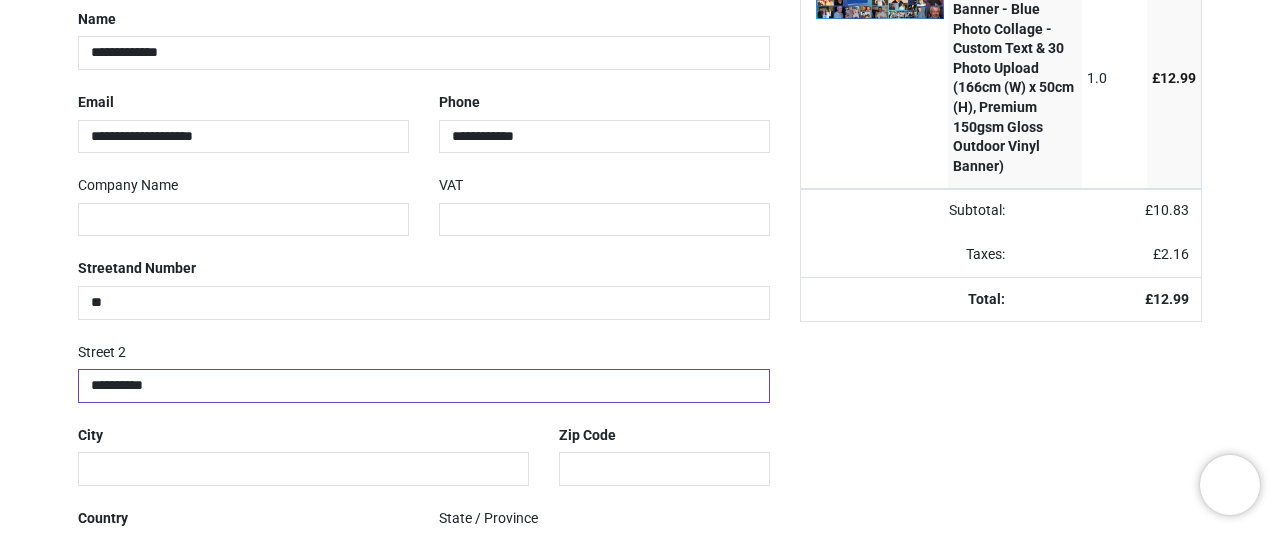 type on "**********" 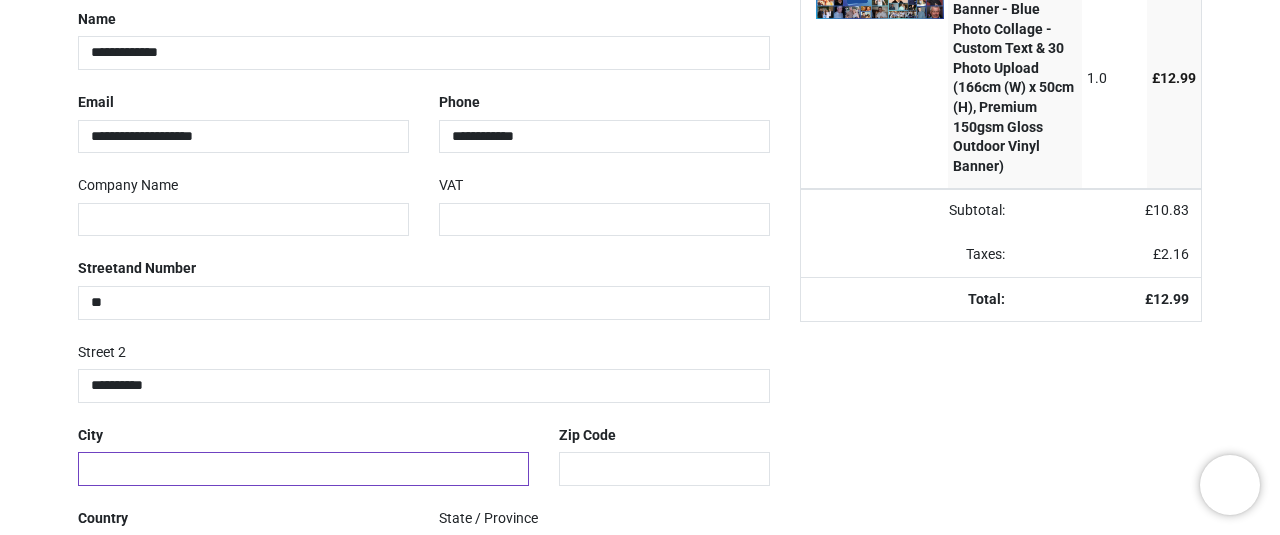 click at bounding box center [303, 469] 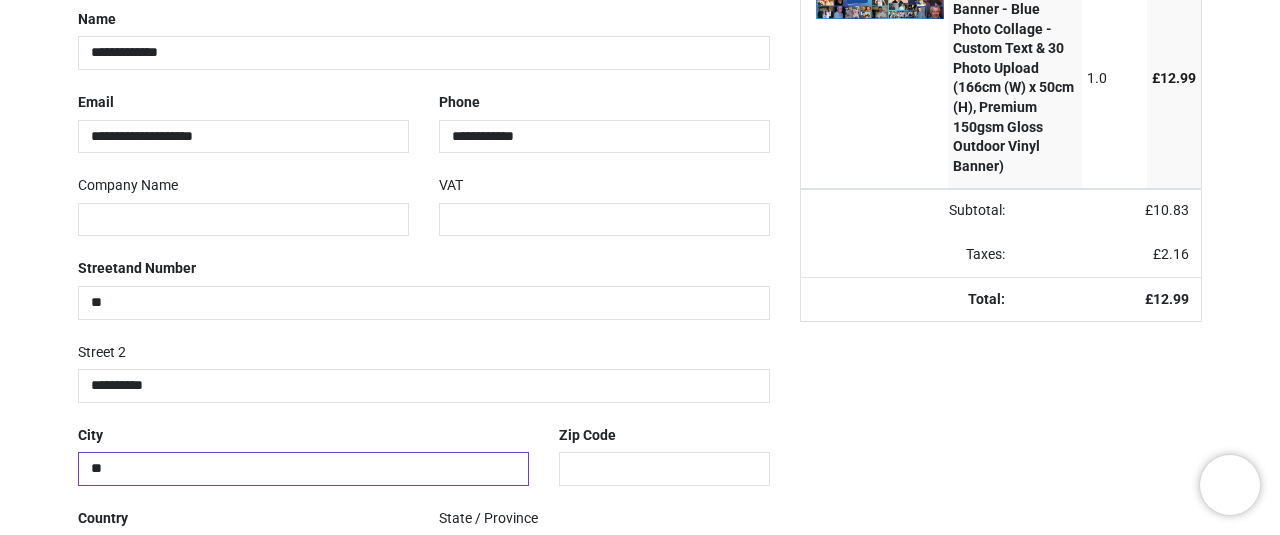 type on "*" 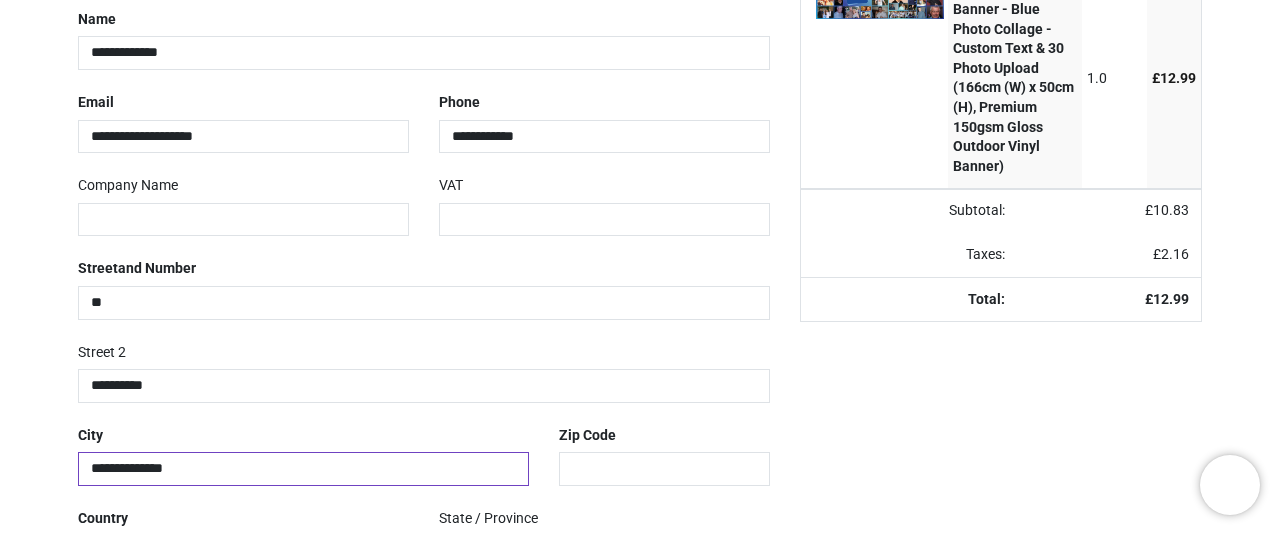 type on "**********" 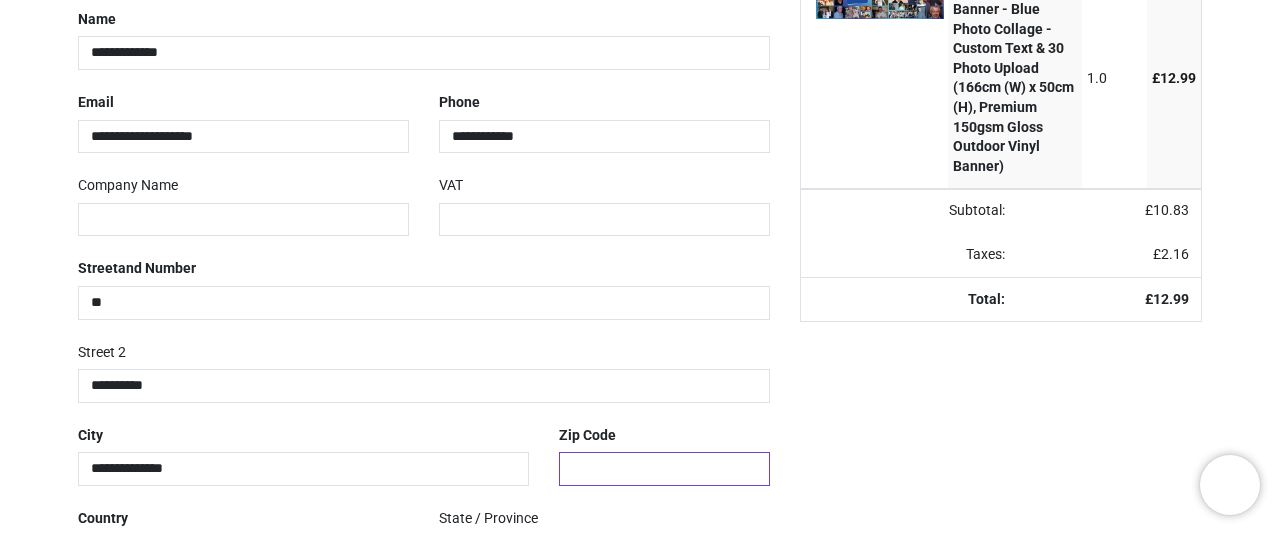 click at bounding box center (664, 469) 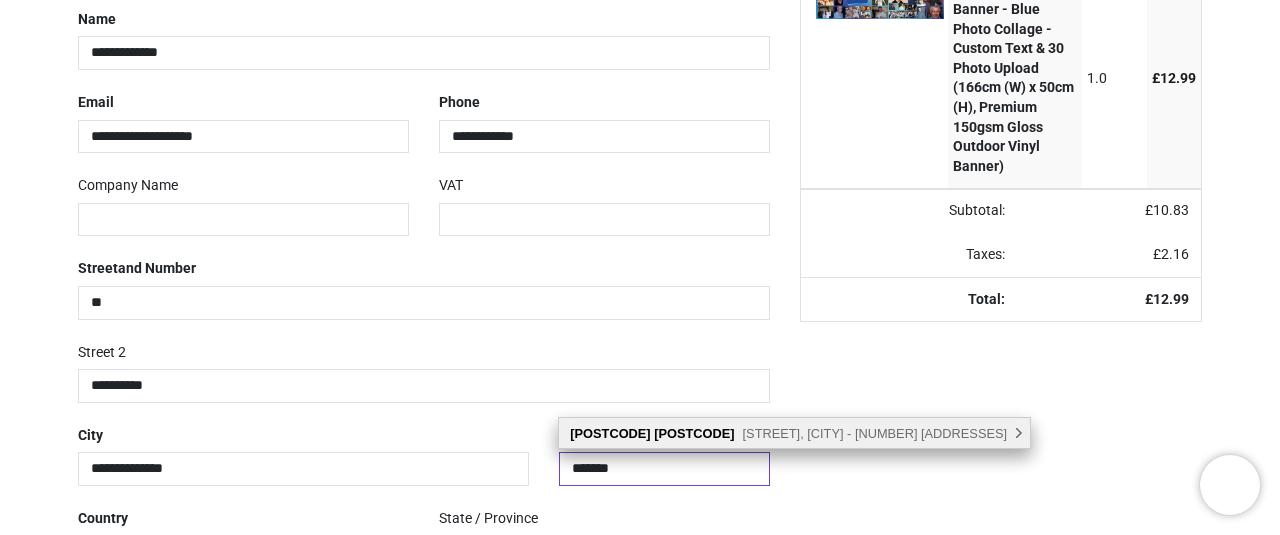 type on "*******" 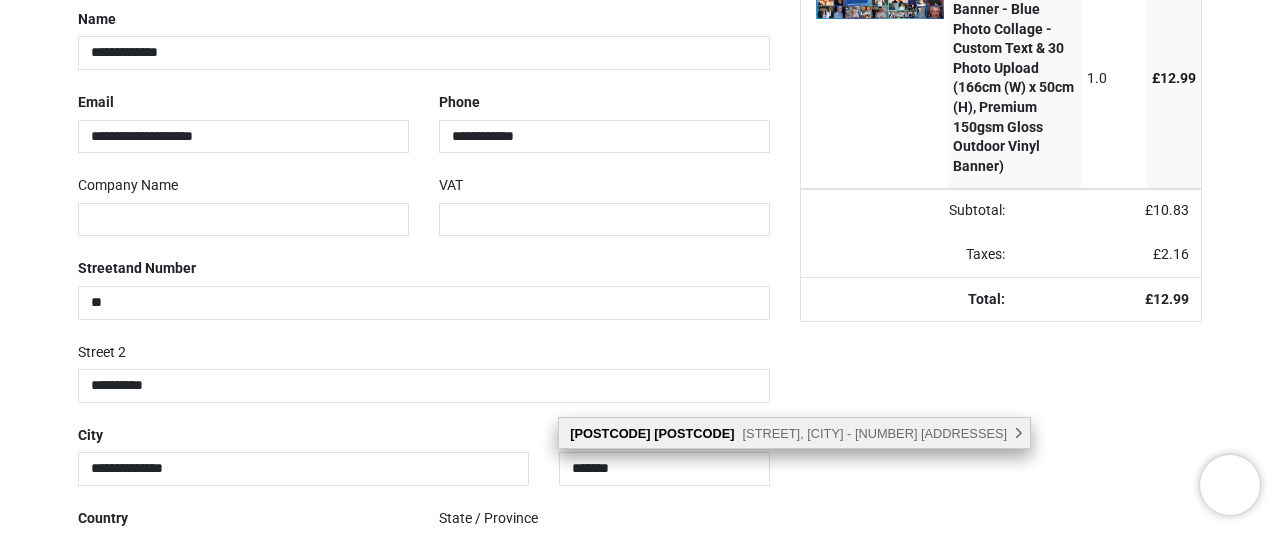 click on "LU5   5ED Drury Lane, Dunstable - 62 Addresses , There are multiple address options at this location, select this location to expand the address options." at bounding box center [794, 433] 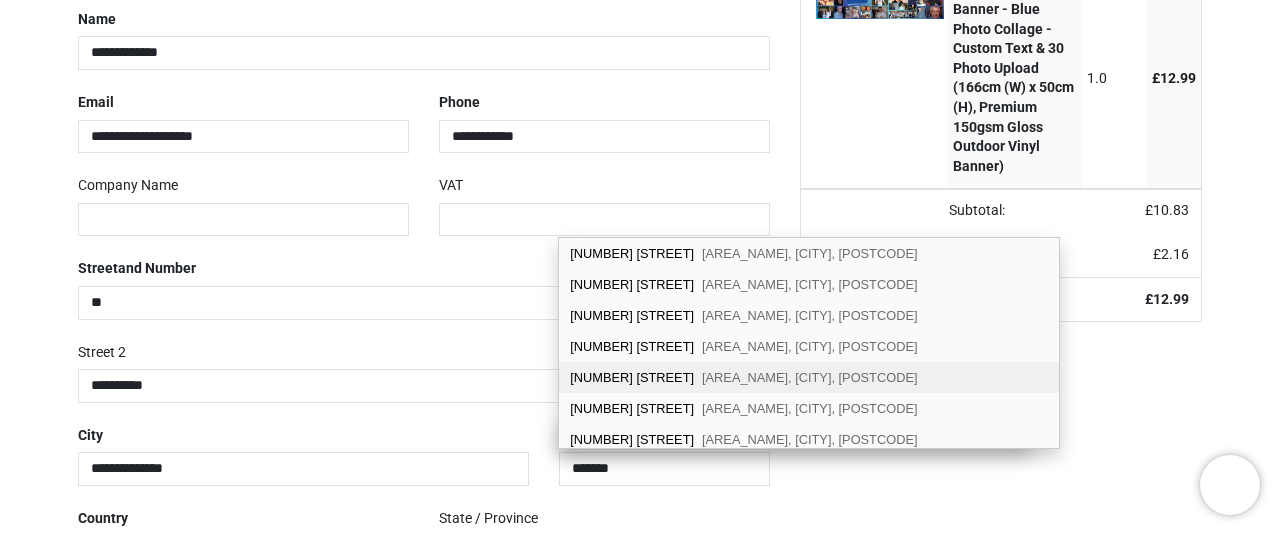 scroll, scrollTop: 333, scrollLeft: 0, axis: vertical 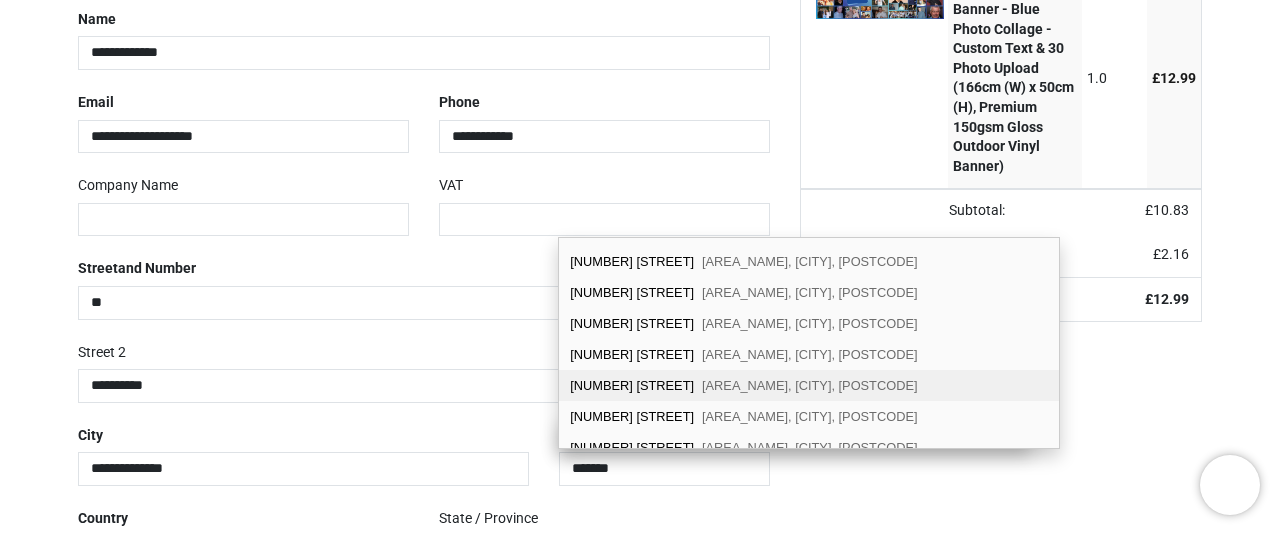 click on "Houghton Regis, Dunstable, LU5 5ED" at bounding box center [809, 385] 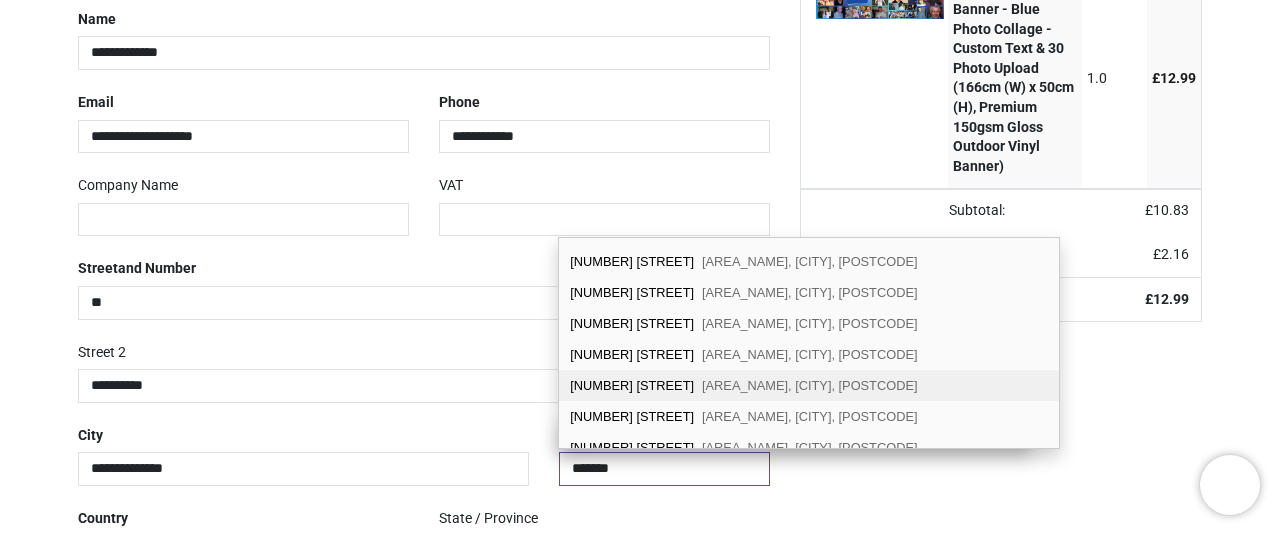 type on "**********" 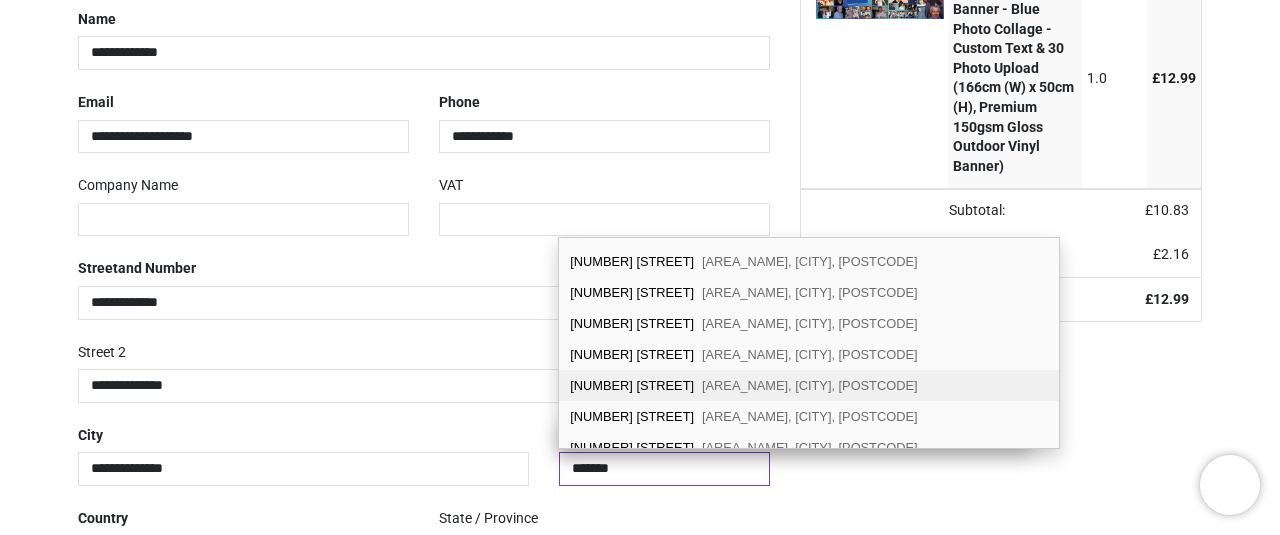 select on "***" 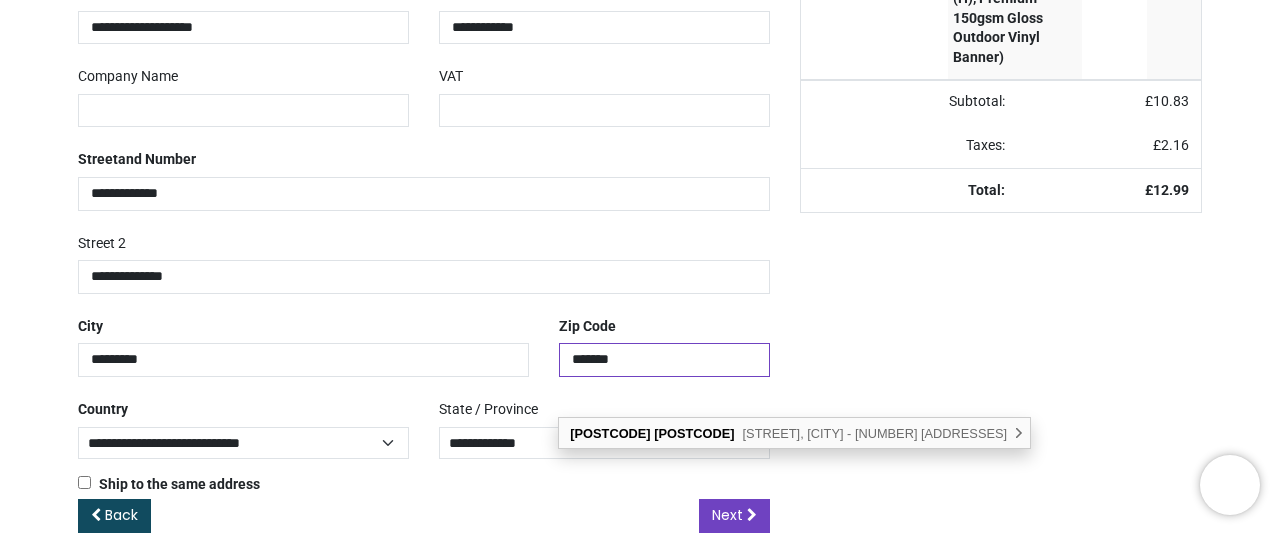 scroll, scrollTop: 474, scrollLeft: 0, axis: vertical 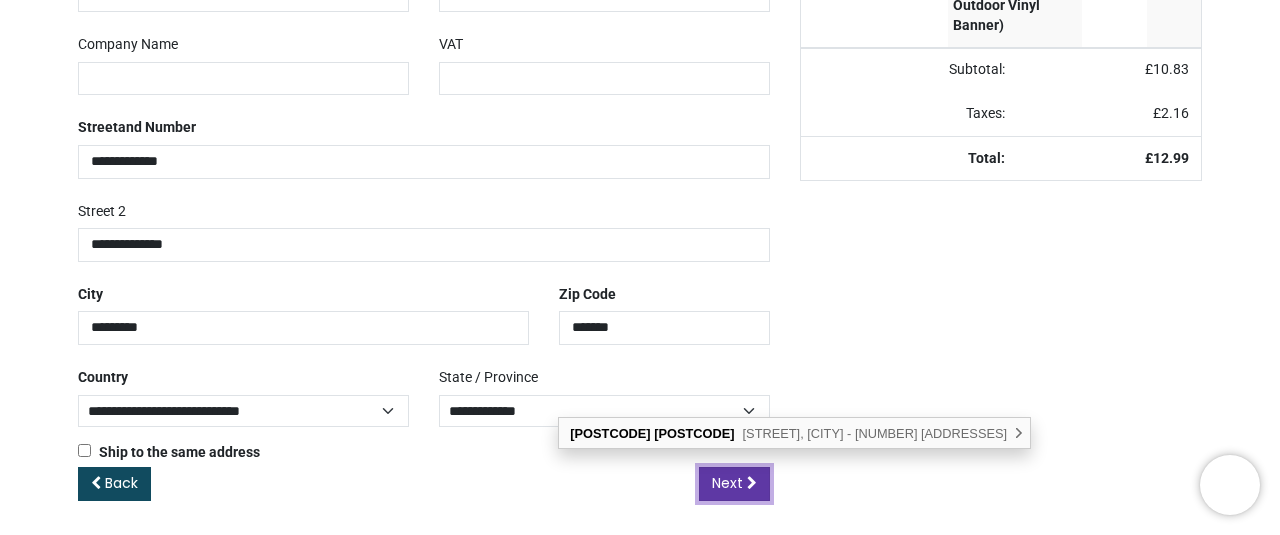 click on "Next" at bounding box center [727, 483] 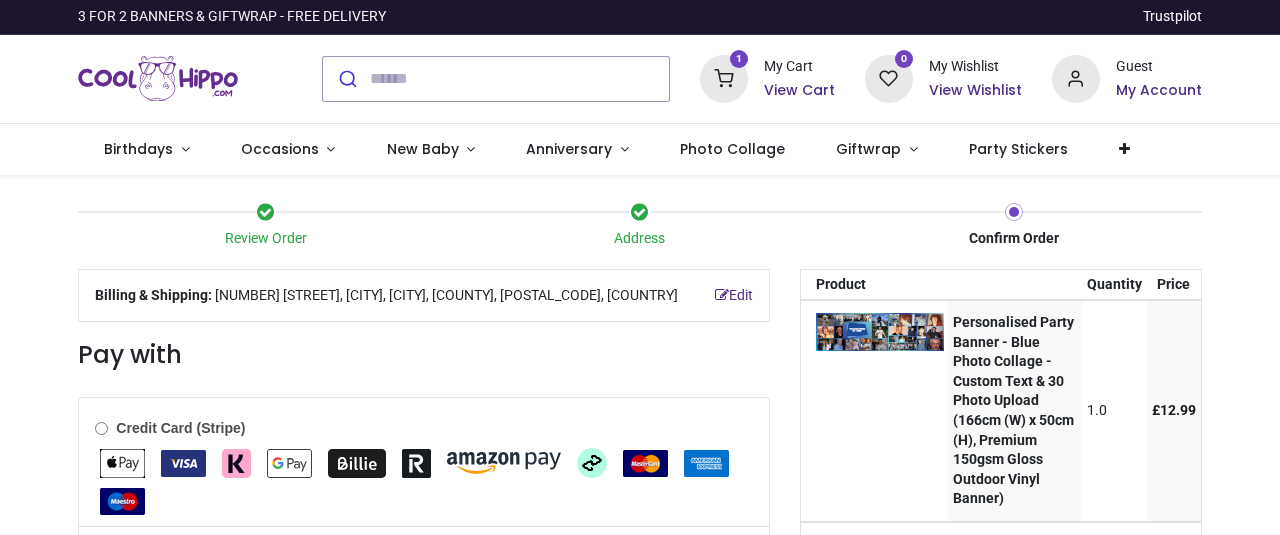 scroll, scrollTop: 0, scrollLeft: 0, axis: both 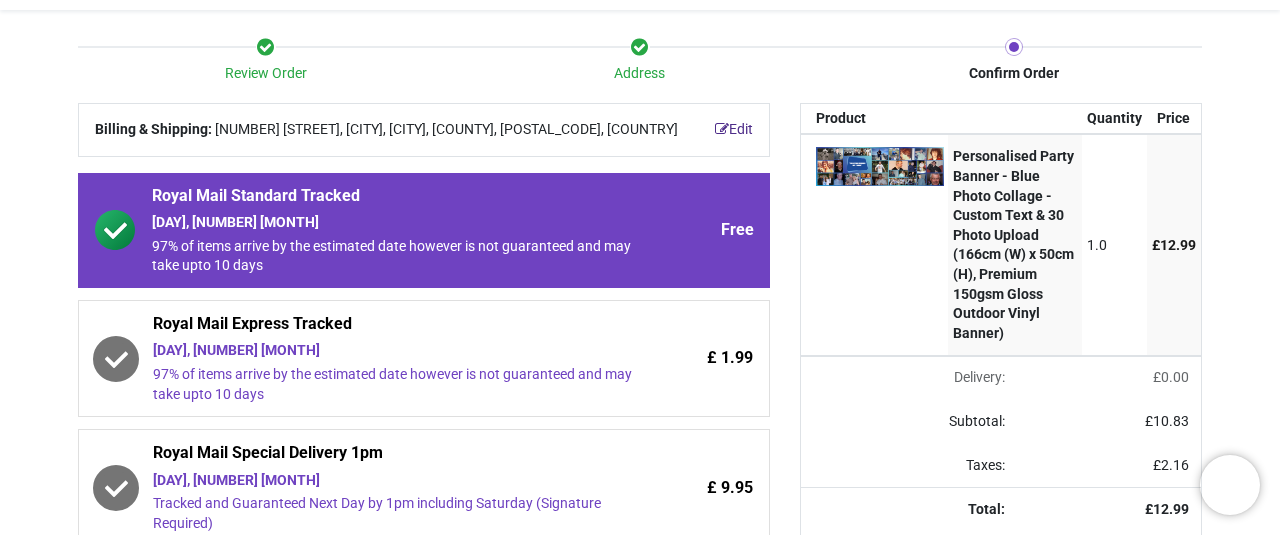 click 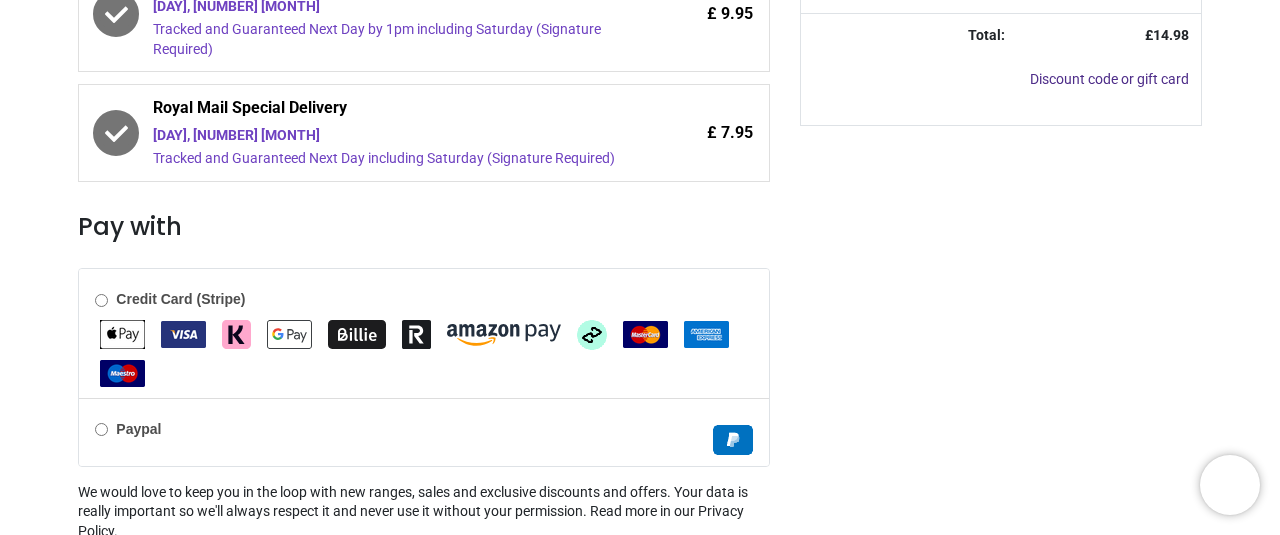 scroll, scrollTop: 666, scrollLeft: 0, axis: vertical 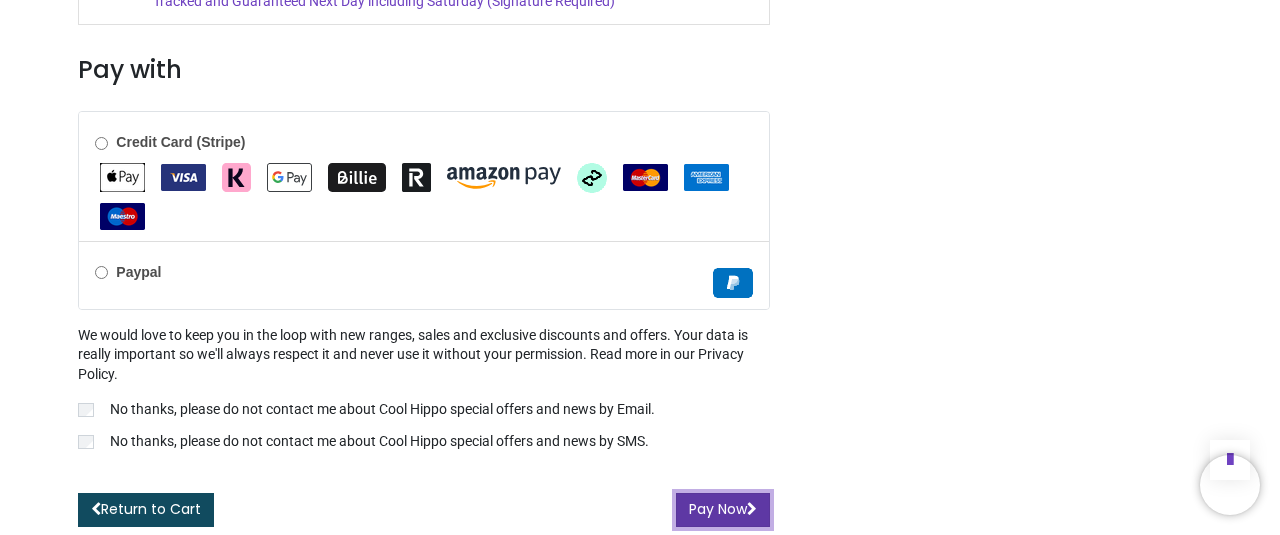 click on "Pay Now" at bounding box center (723, 510) 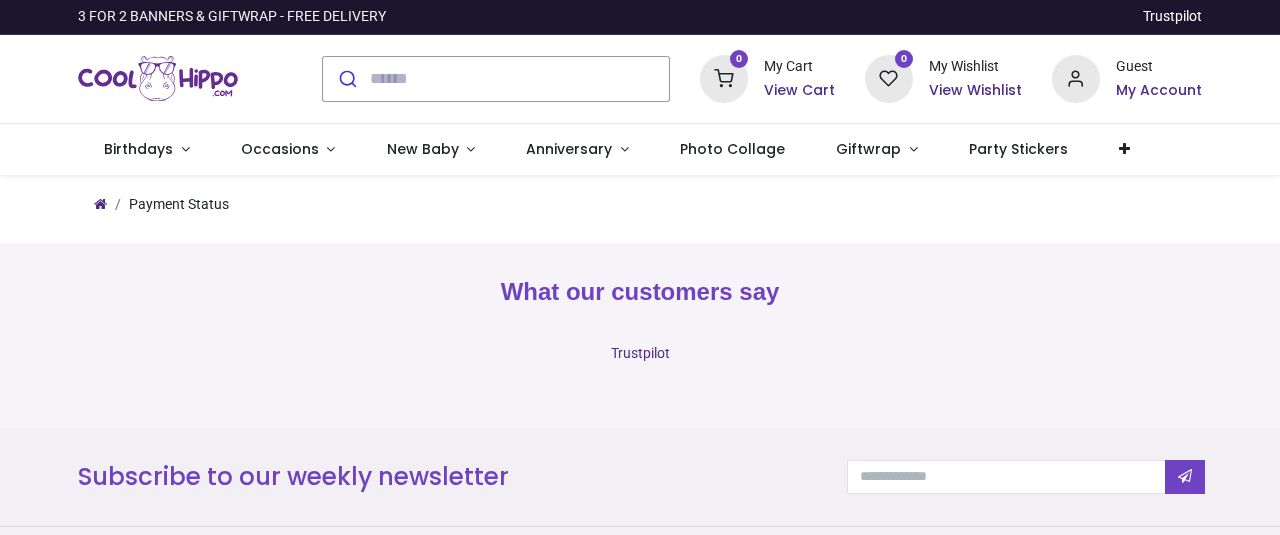 scroll, scrollTop: 0, scrollLeft: 0, axis: both 